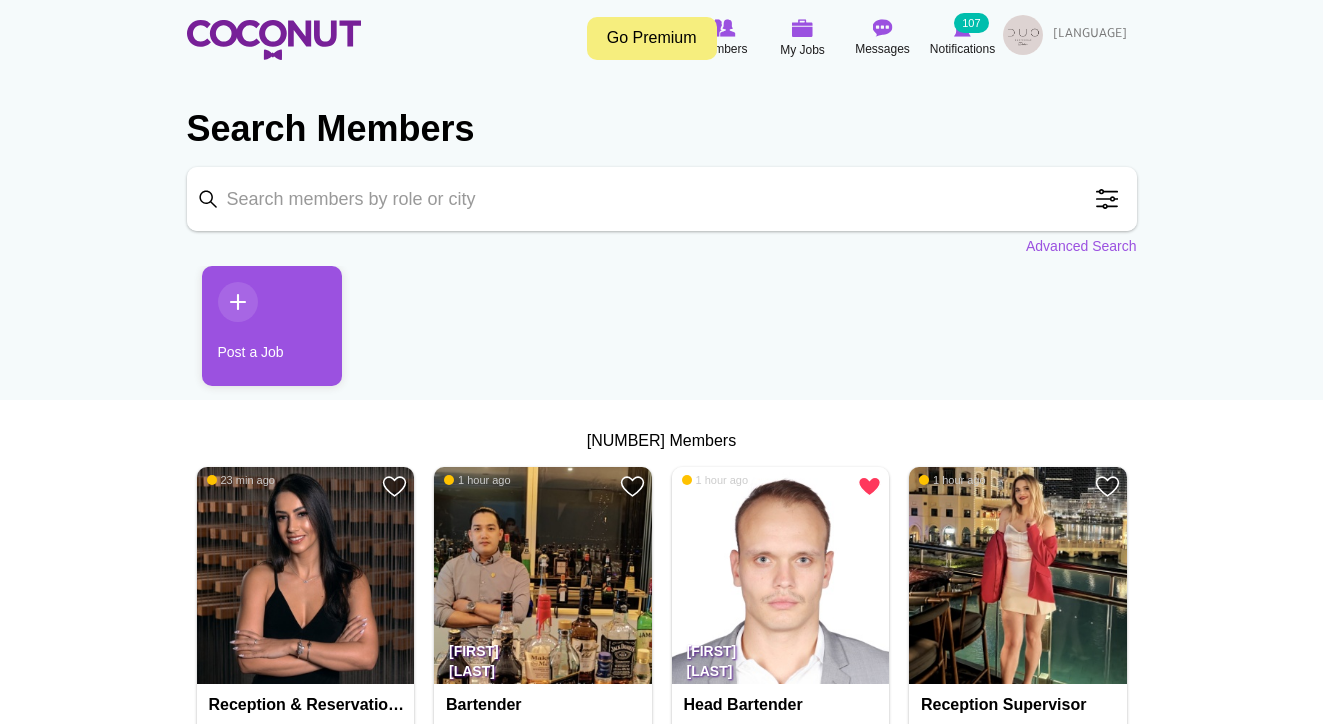 scroll, scrollTop: 0, scrollLeft: 0, axis: both 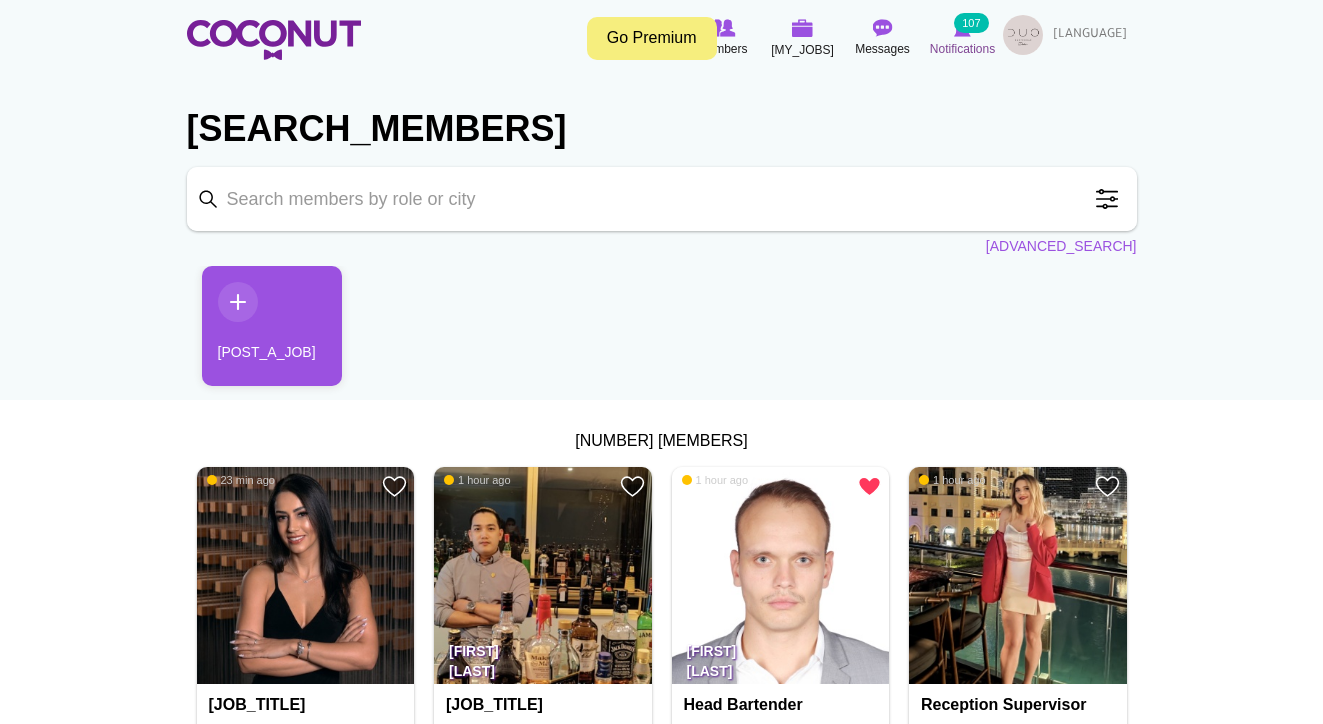 click on "Notifications" at bounding box center (962, 49) 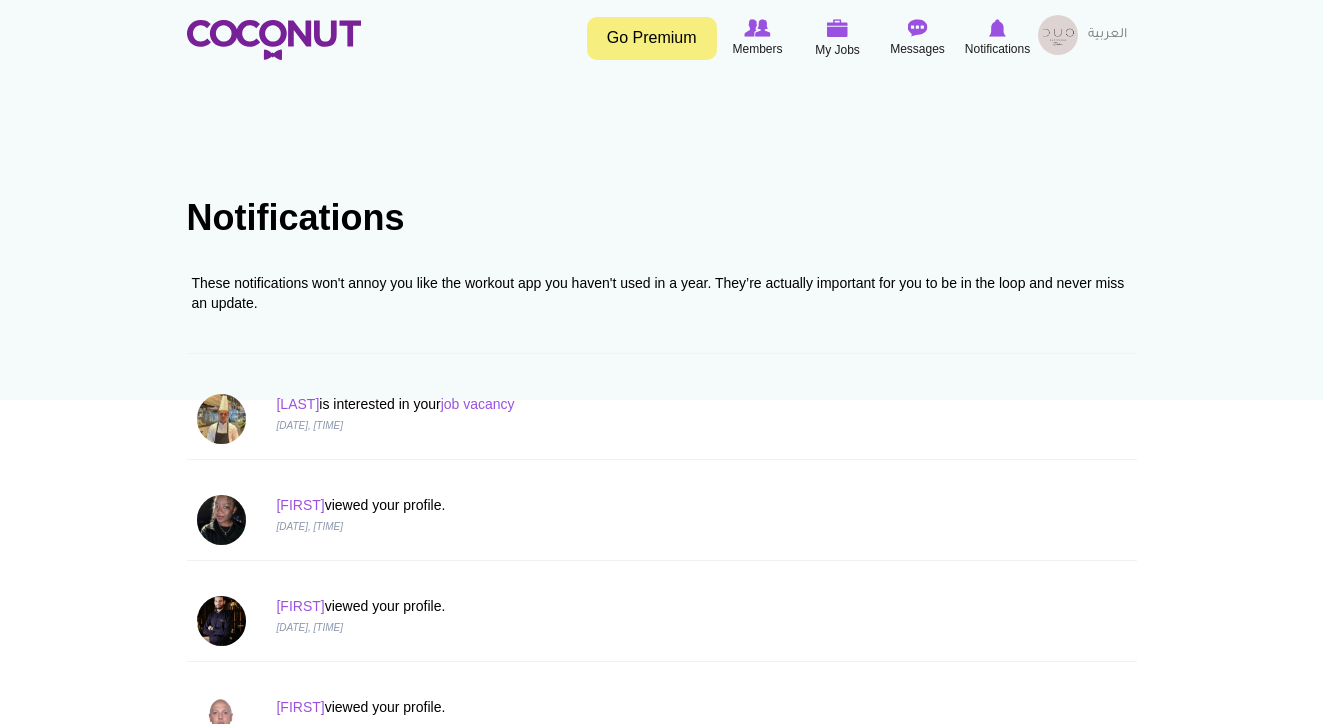 scroll, scrollTop: 0, scrollLeft: 0, axis: both 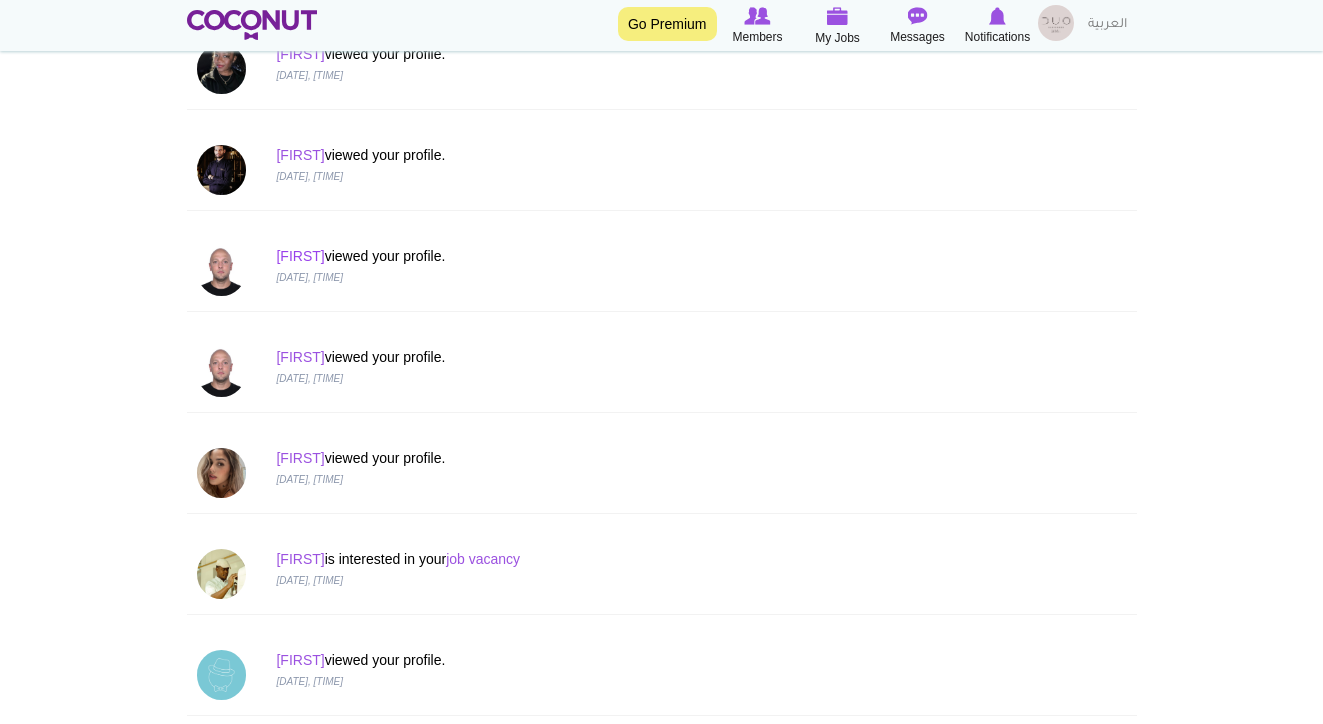 click on "Maxim" at bounding box center [300, 256] 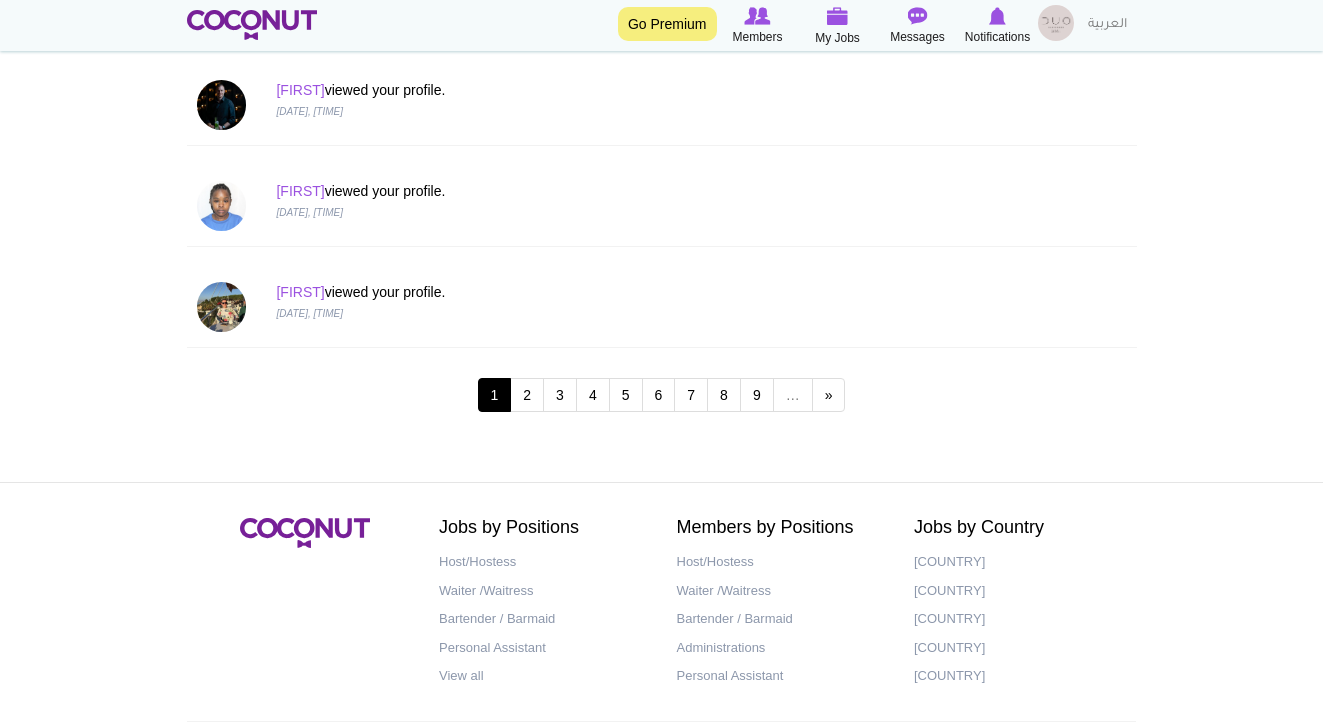 scroll, scrollTop: 2032, scrollLeft: 0, axis: vertical 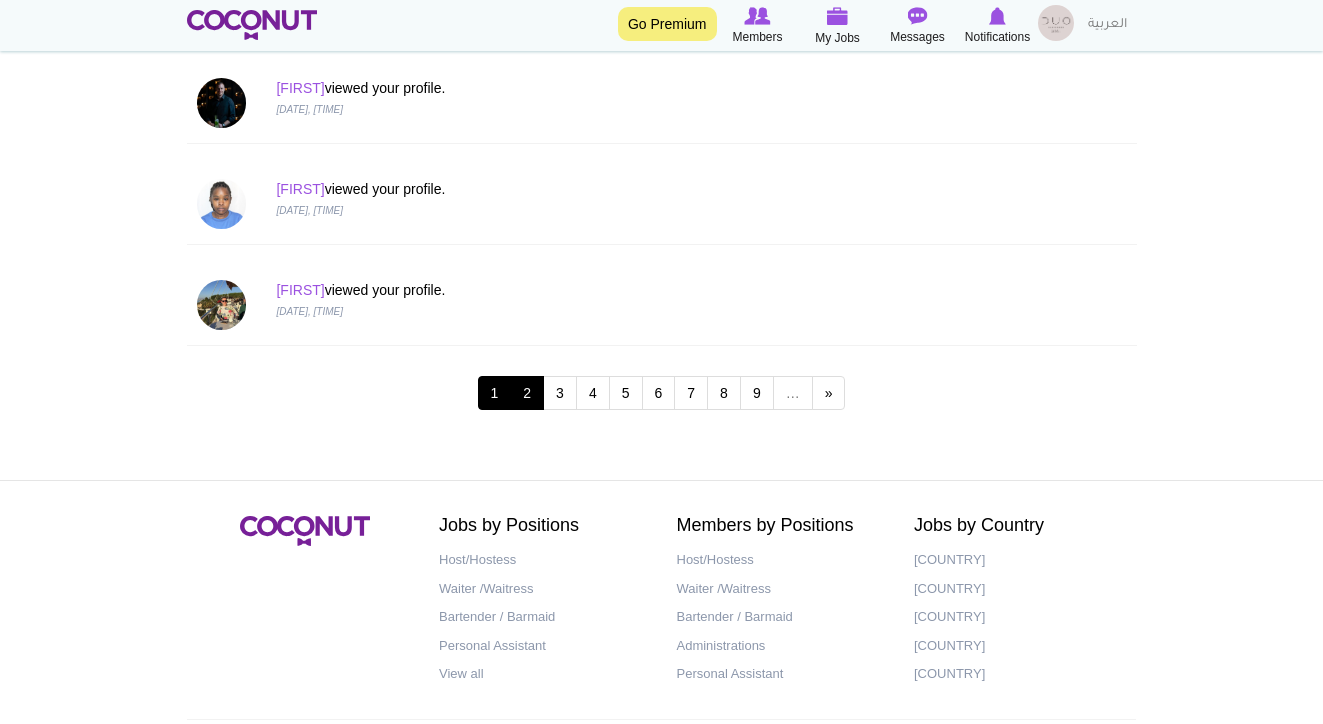 click on "2" at bounding box center (527, 393) 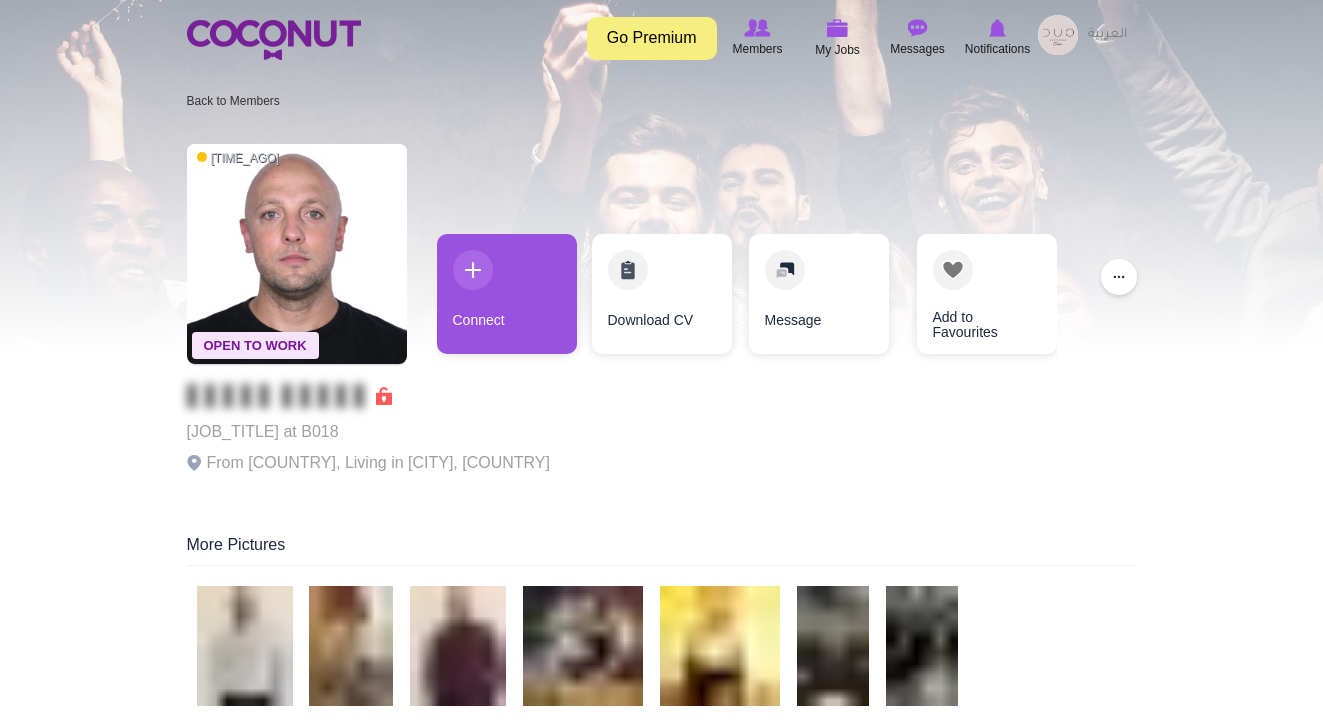 scroll, scrollTop: 0, scrollLeft: 0, axis: both 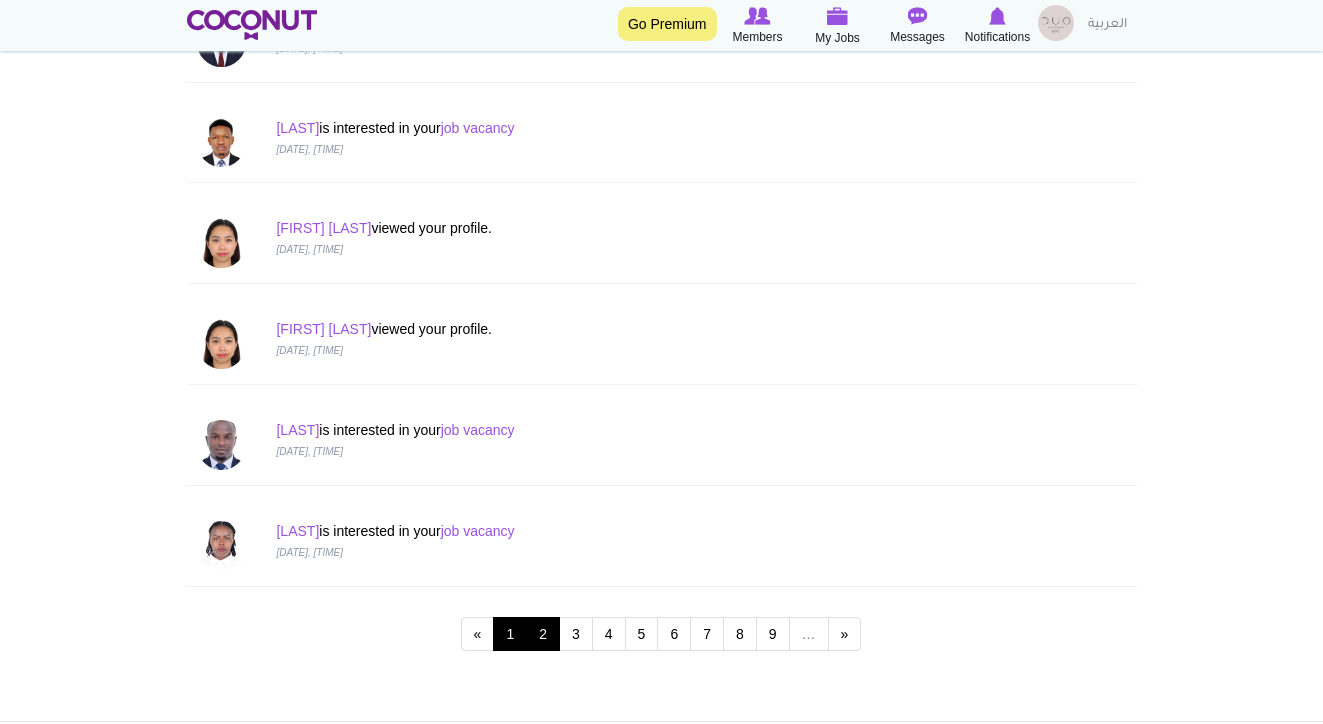 click on "1" at bounding box center (510, 634) 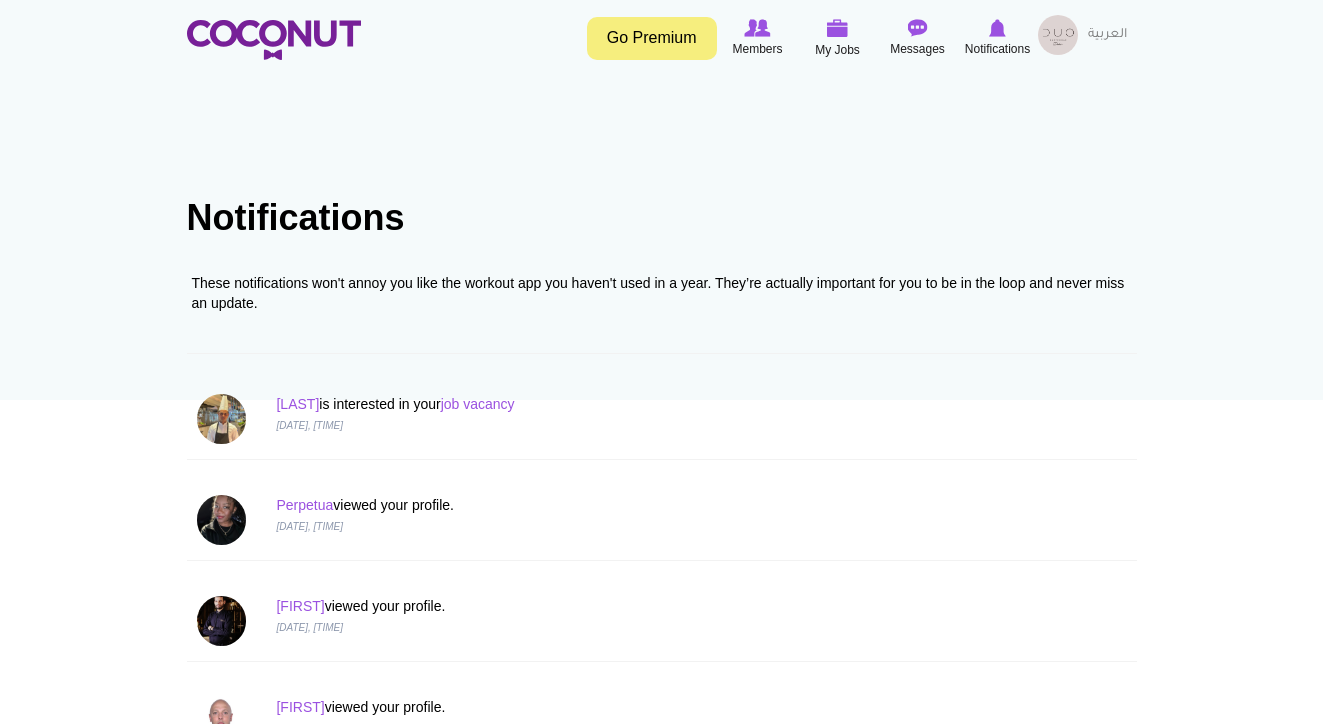 scroll, scrollTop: 0, scrollLeft: 0, axis: both 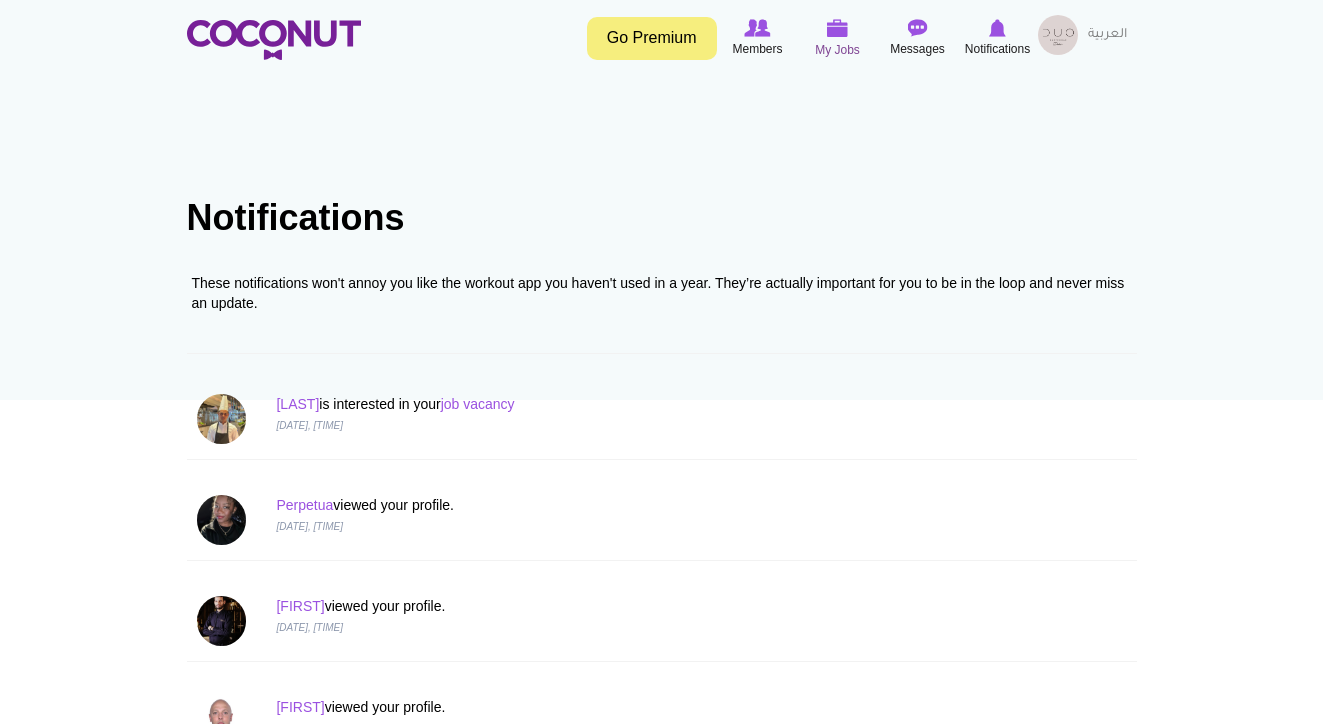 click at bounding box center [838, 28] 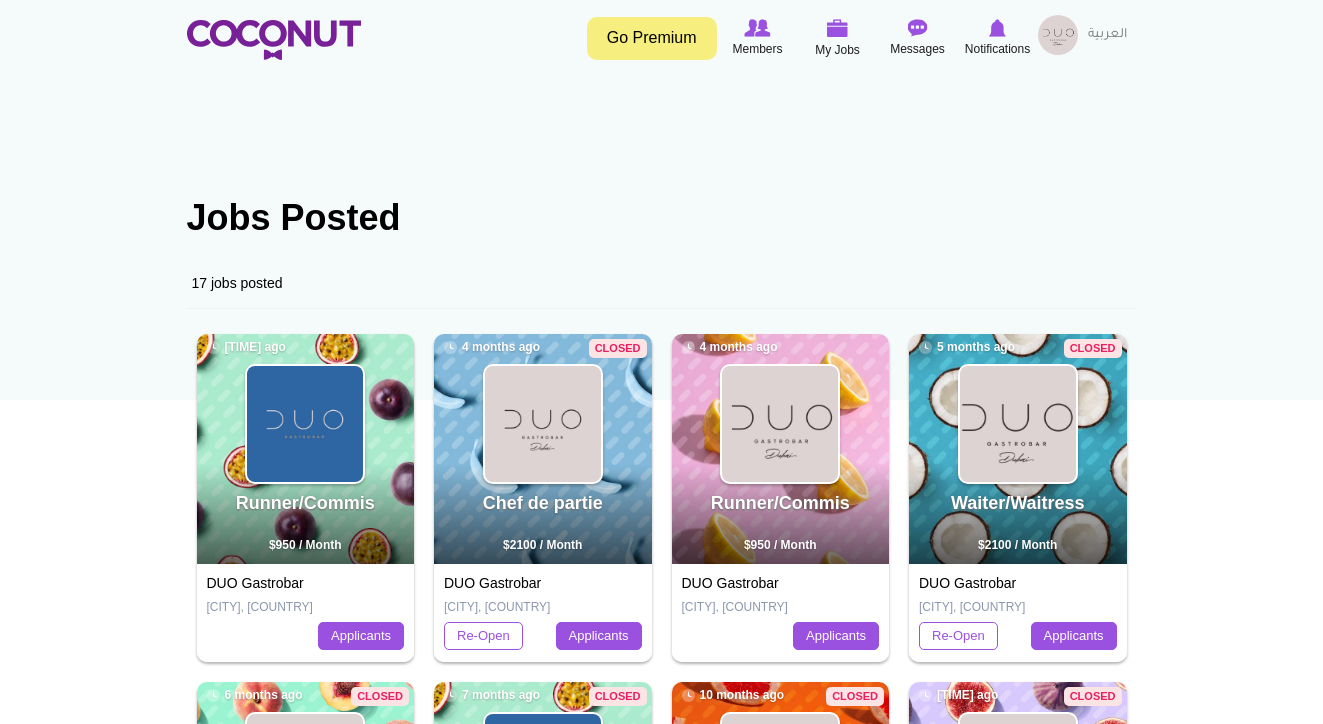 scroll, scrollTop: 0, scrollLeft: 0, axis: both 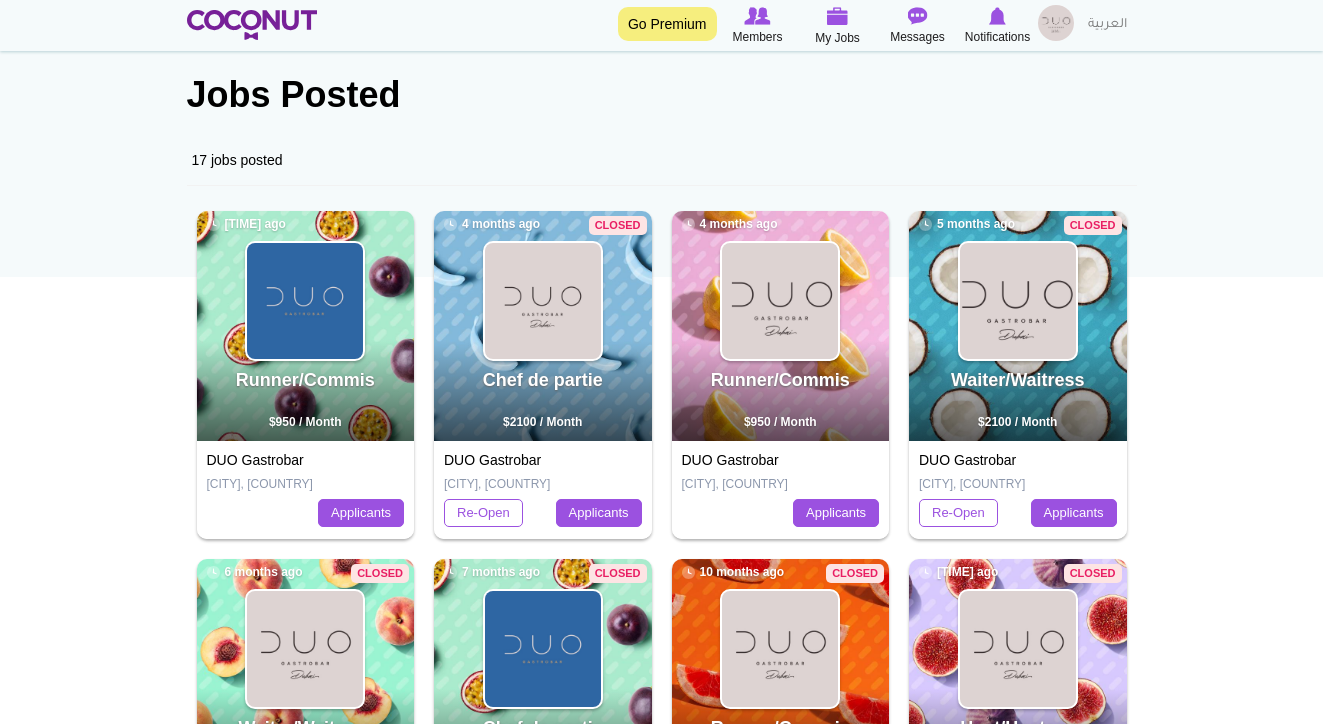click at bounding box center (1018, 301) 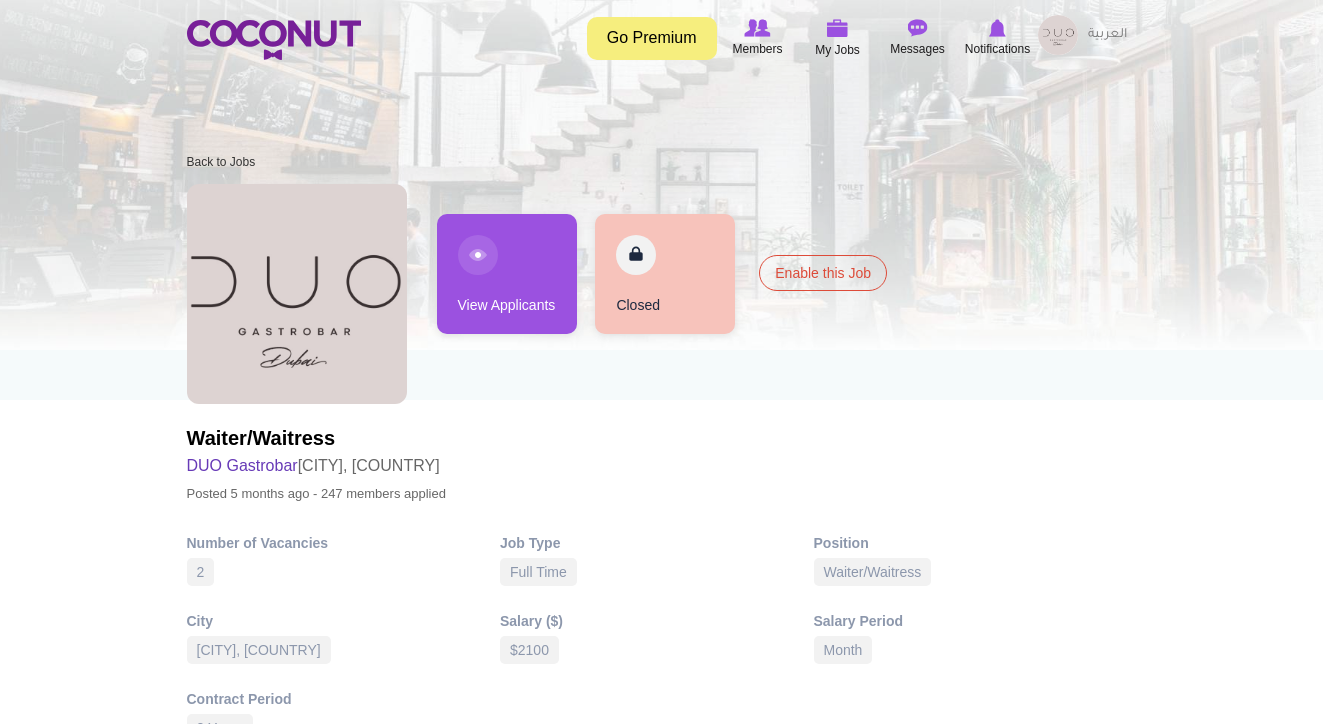 scroll, scrollTop: 0, scrollLeft: 0, axis: both 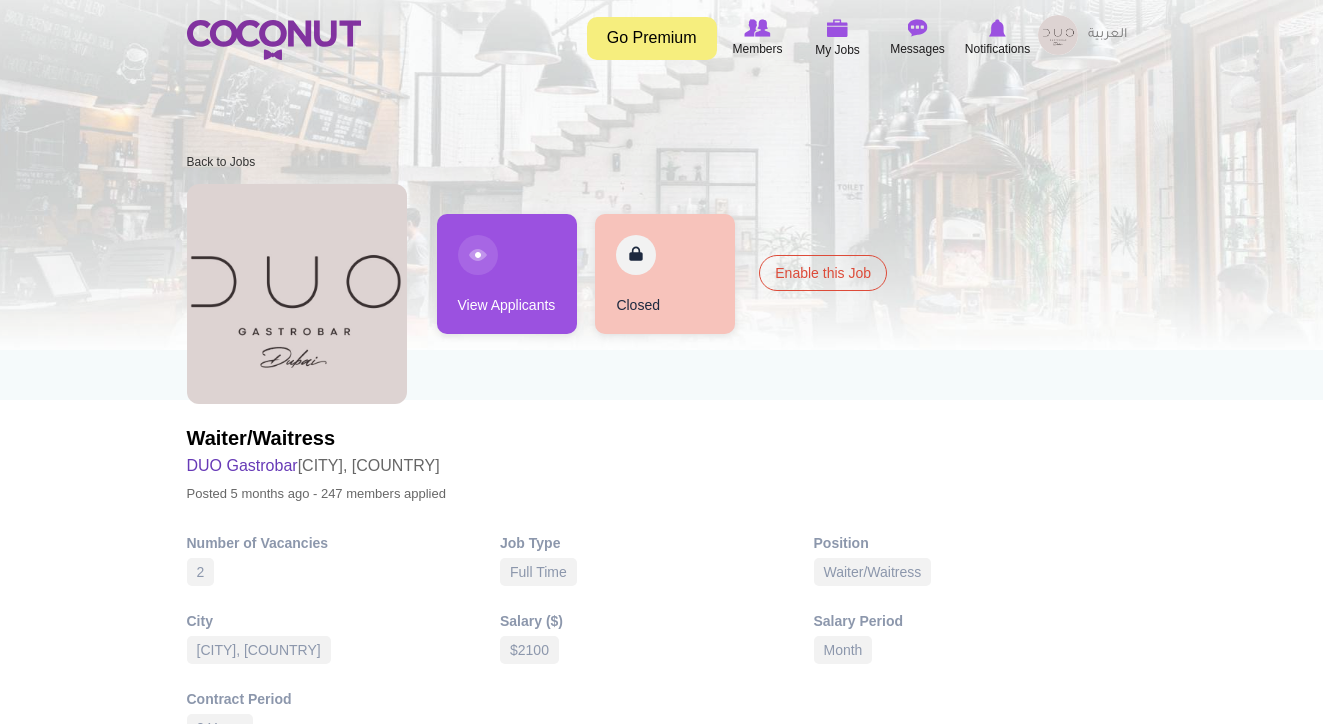 click at bounding box center (274, 40) 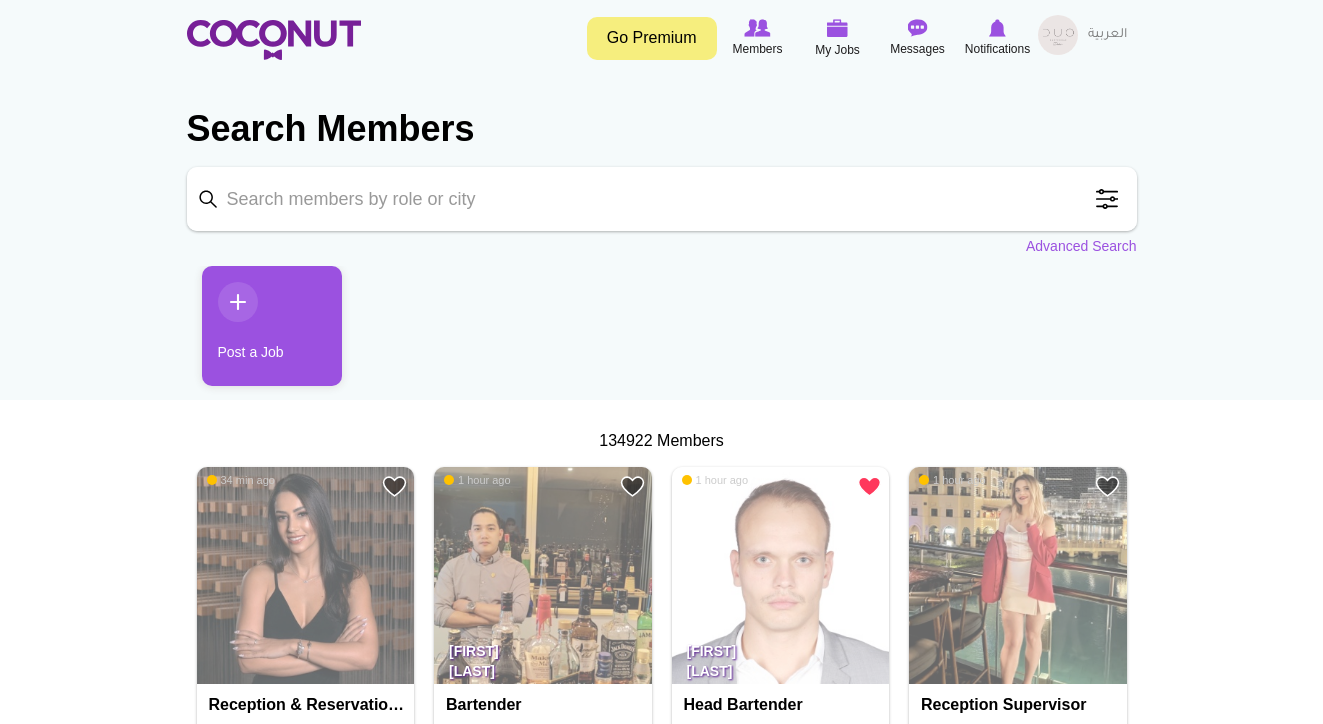 scroll, scrollTop: 0, scrollLeft: 0, axis: both 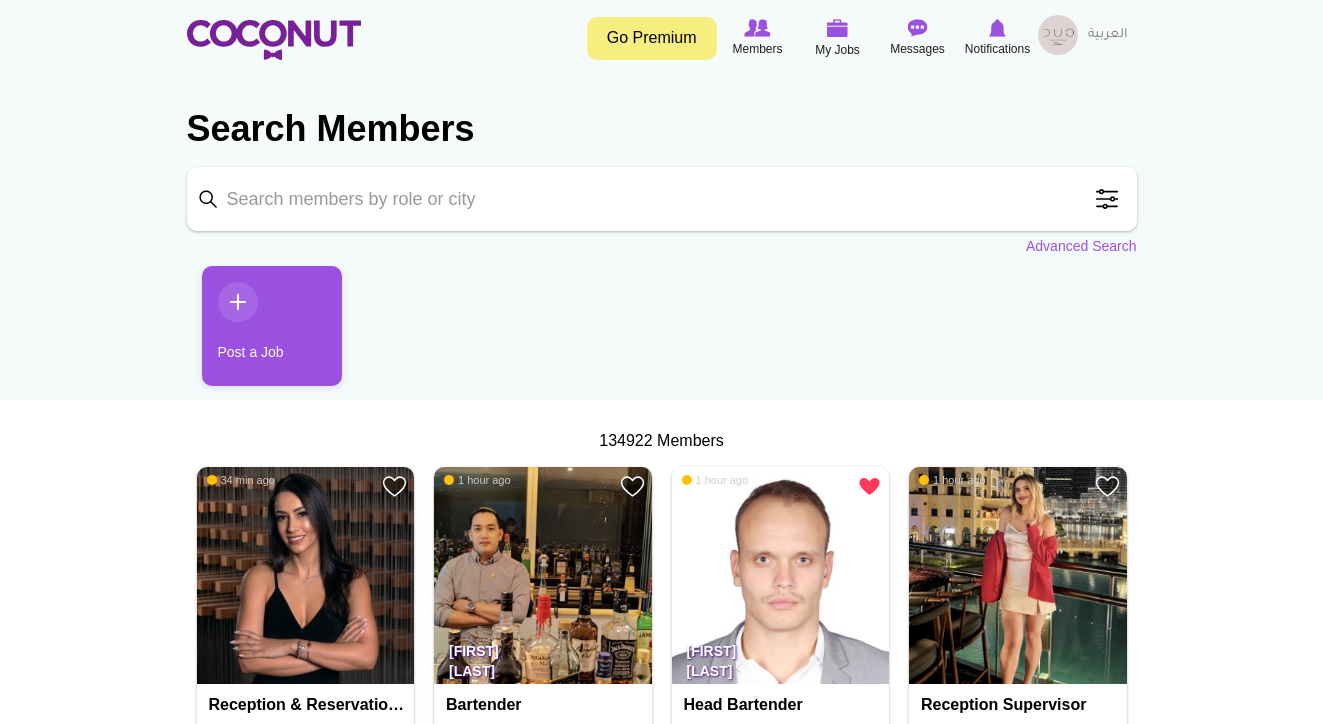click on "Keyword" at bounding box center (662, 199) 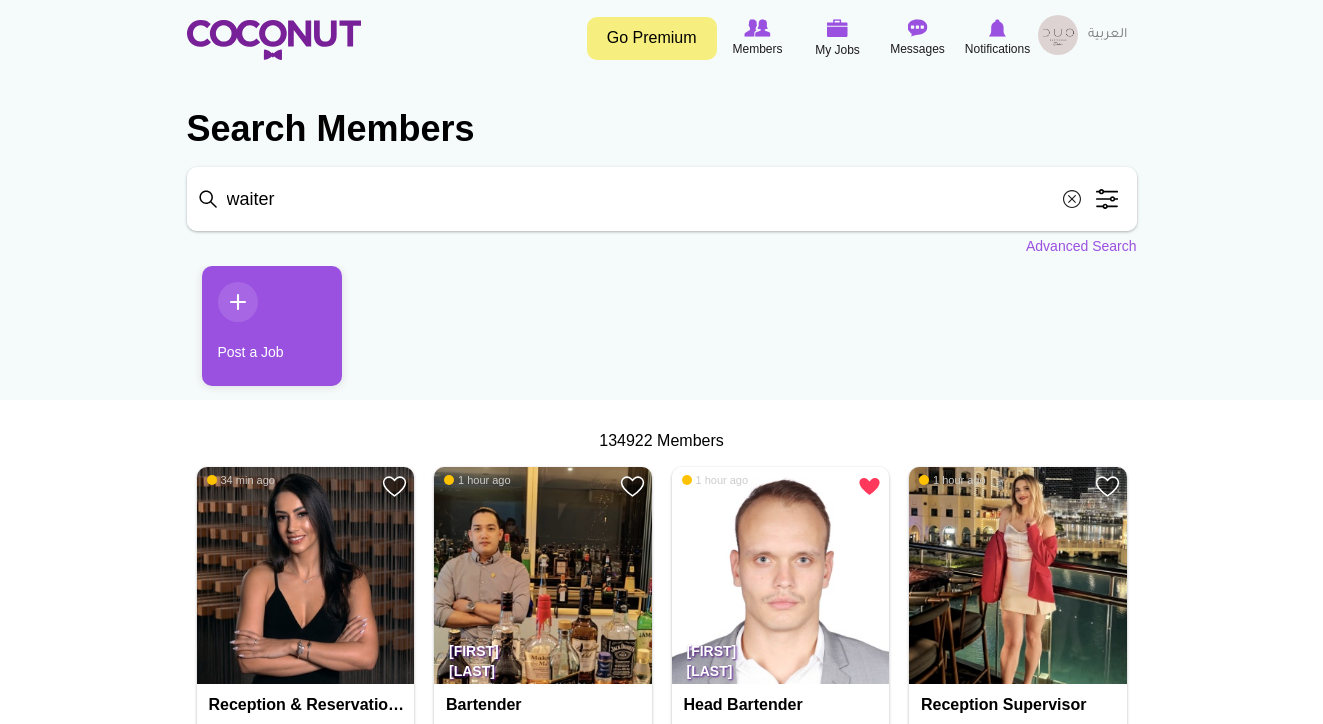 type on "waiter" 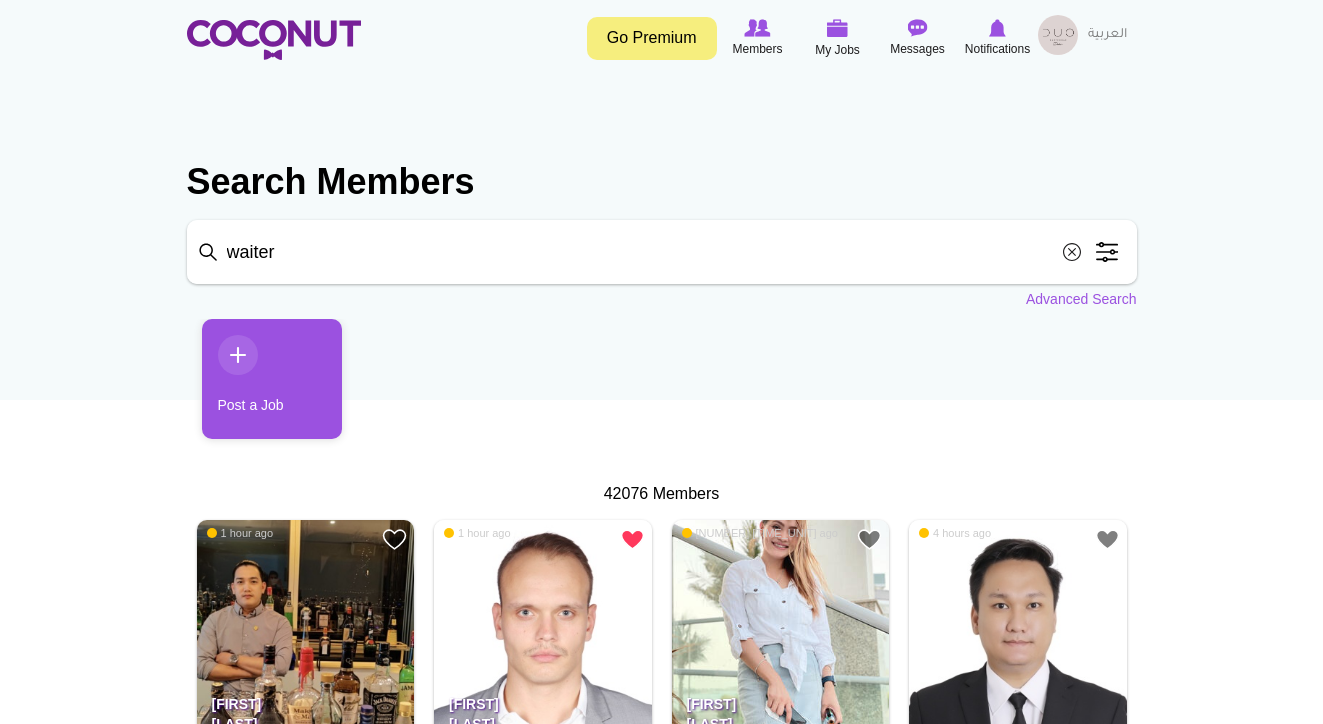 scroll, scrollTop: 0, scrollLeft: 0, axis: both 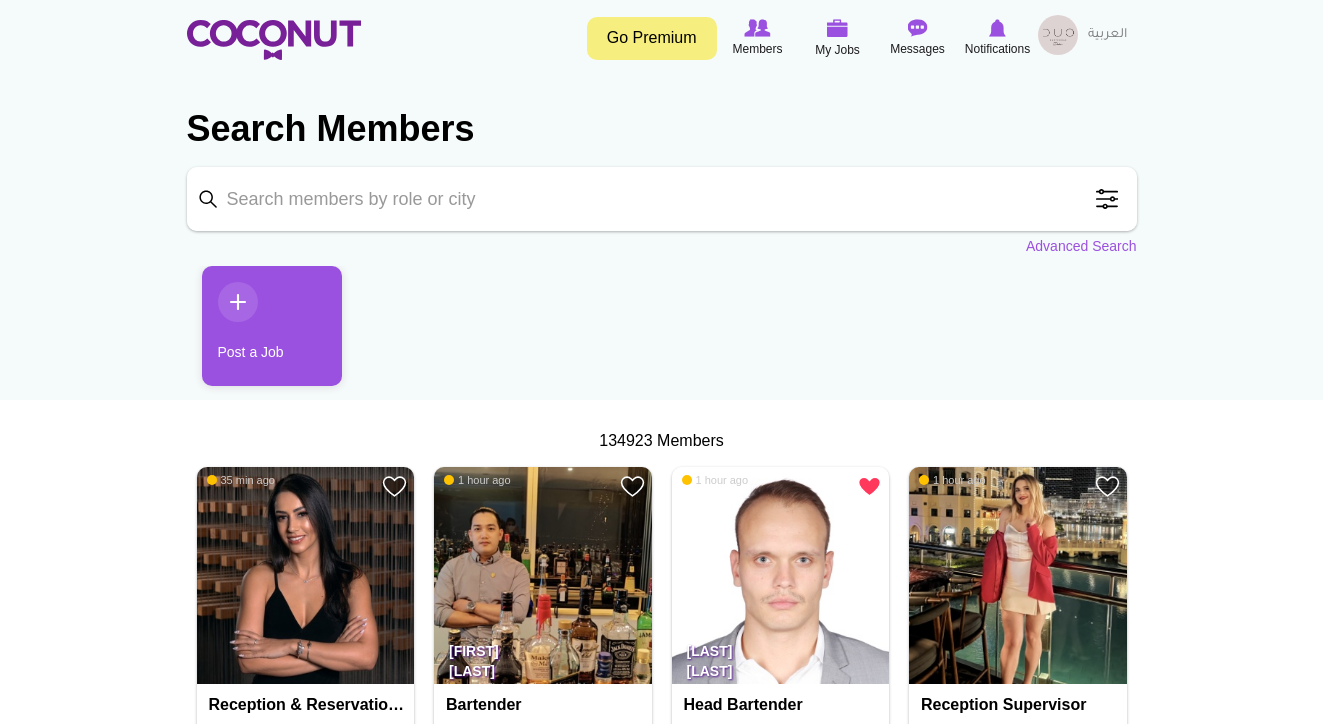 click at bounding box center (1058, 35) 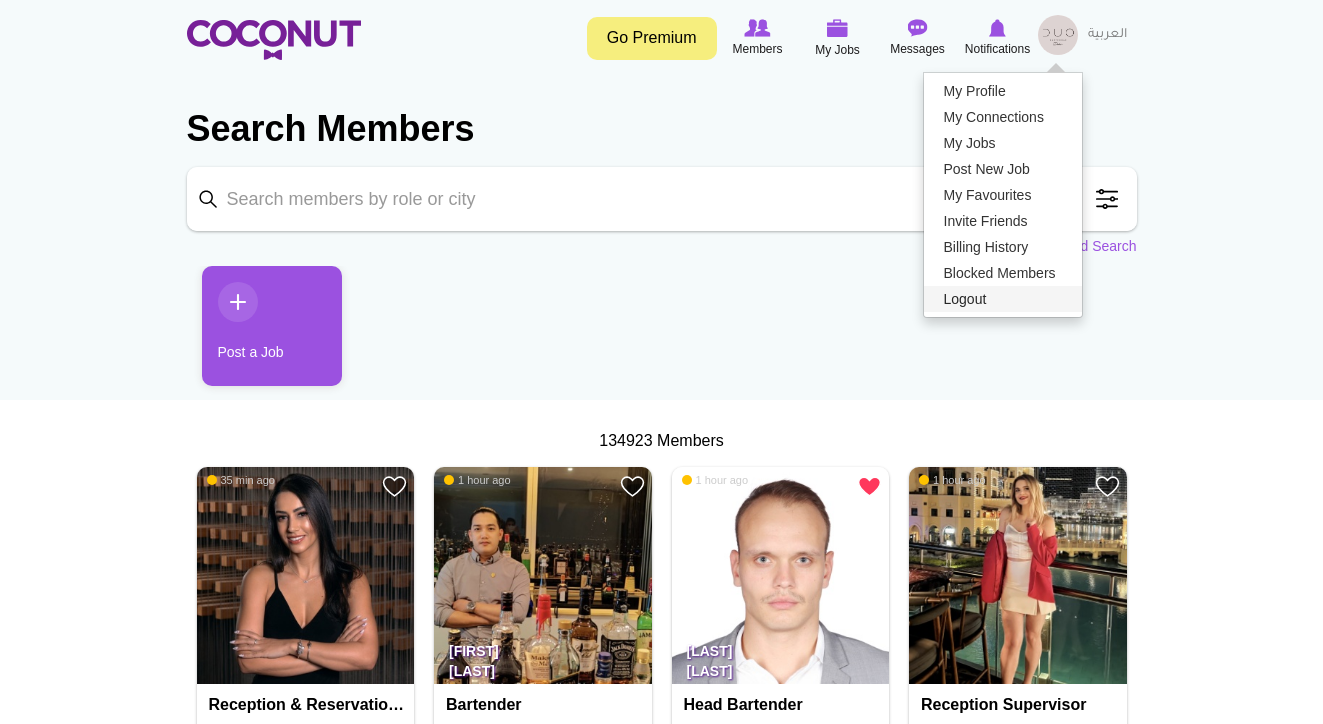 click on "Logout" at bounding box center (1003, 299) 